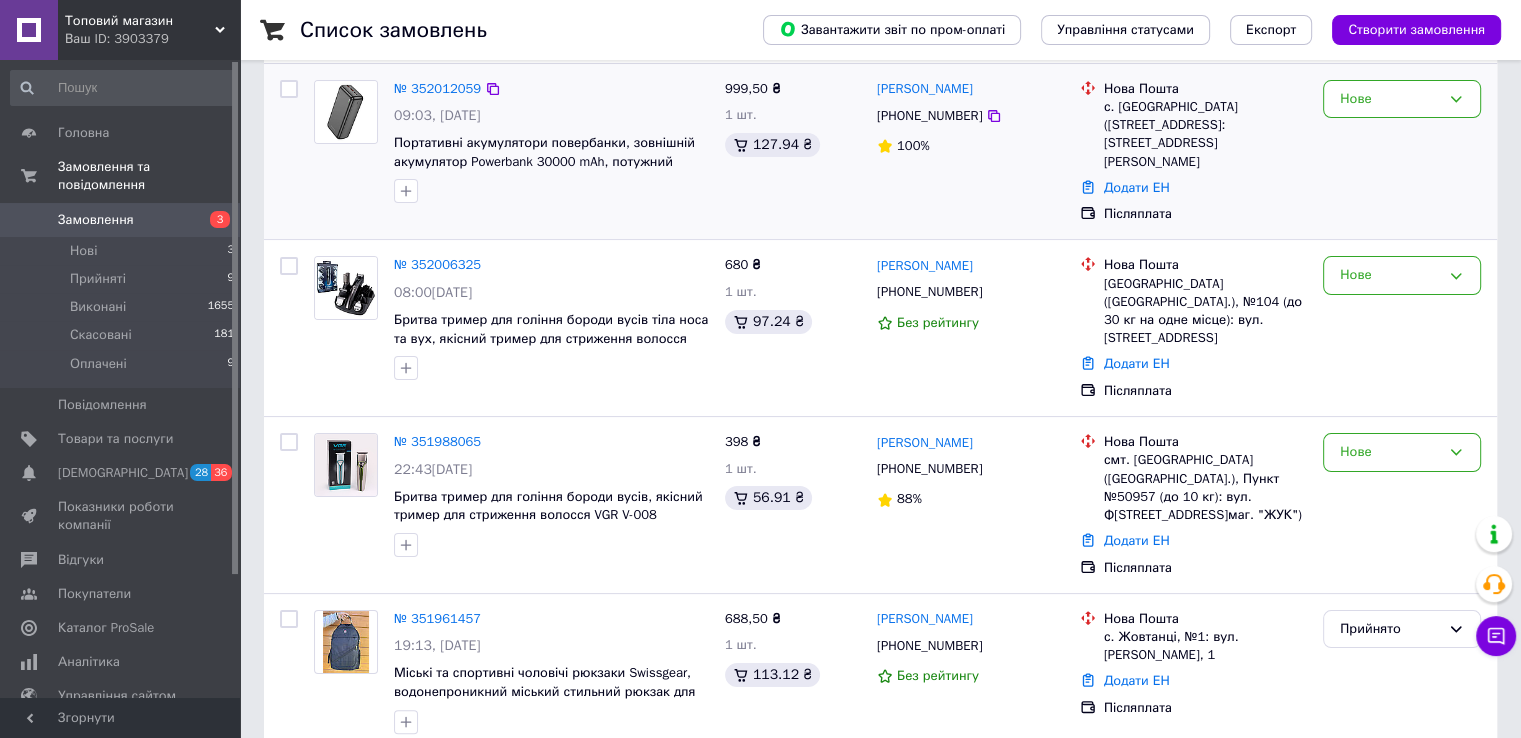 scroll, scrollTop: 300, scrollLeft: 0, axis: vertical 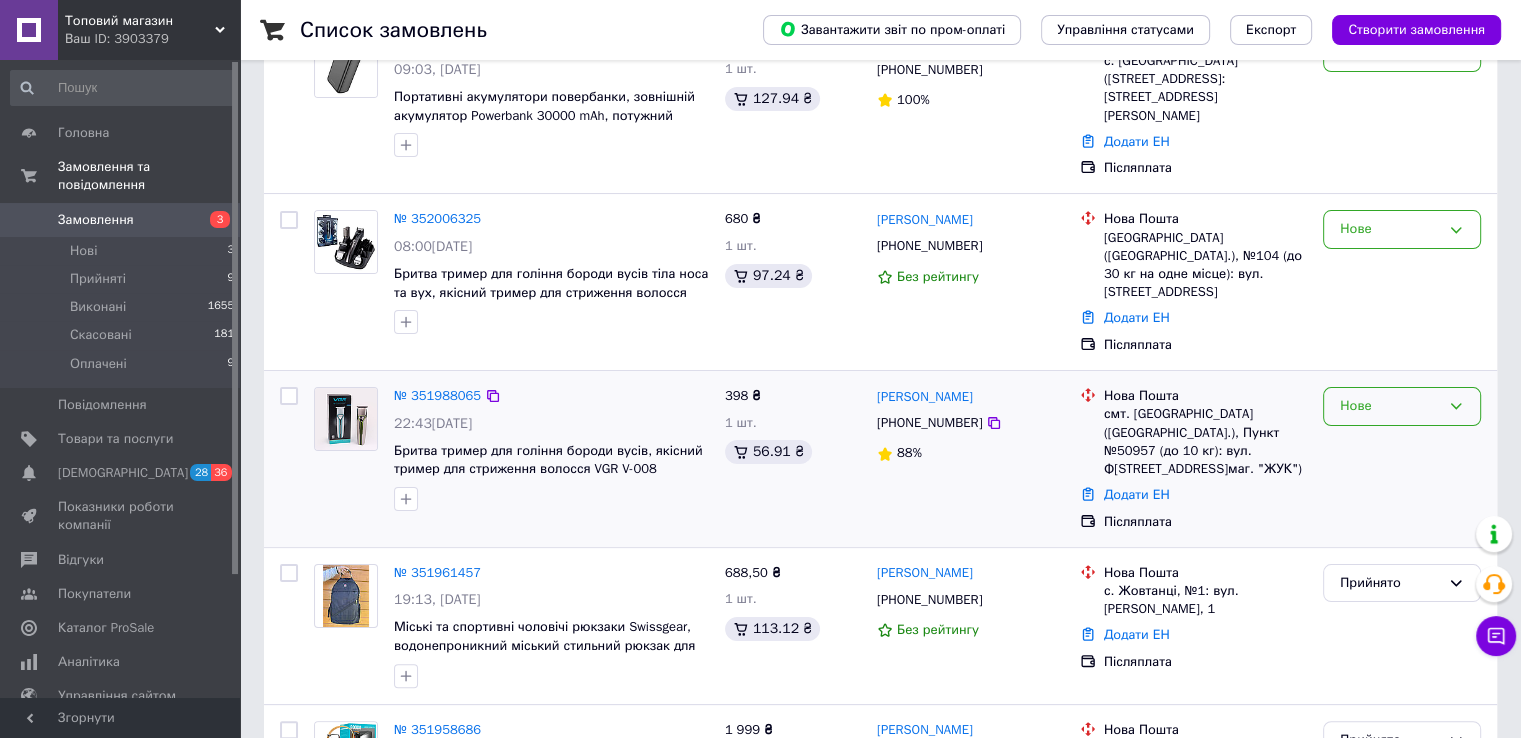 click on "Нове" at bounding box center [1390, 406] 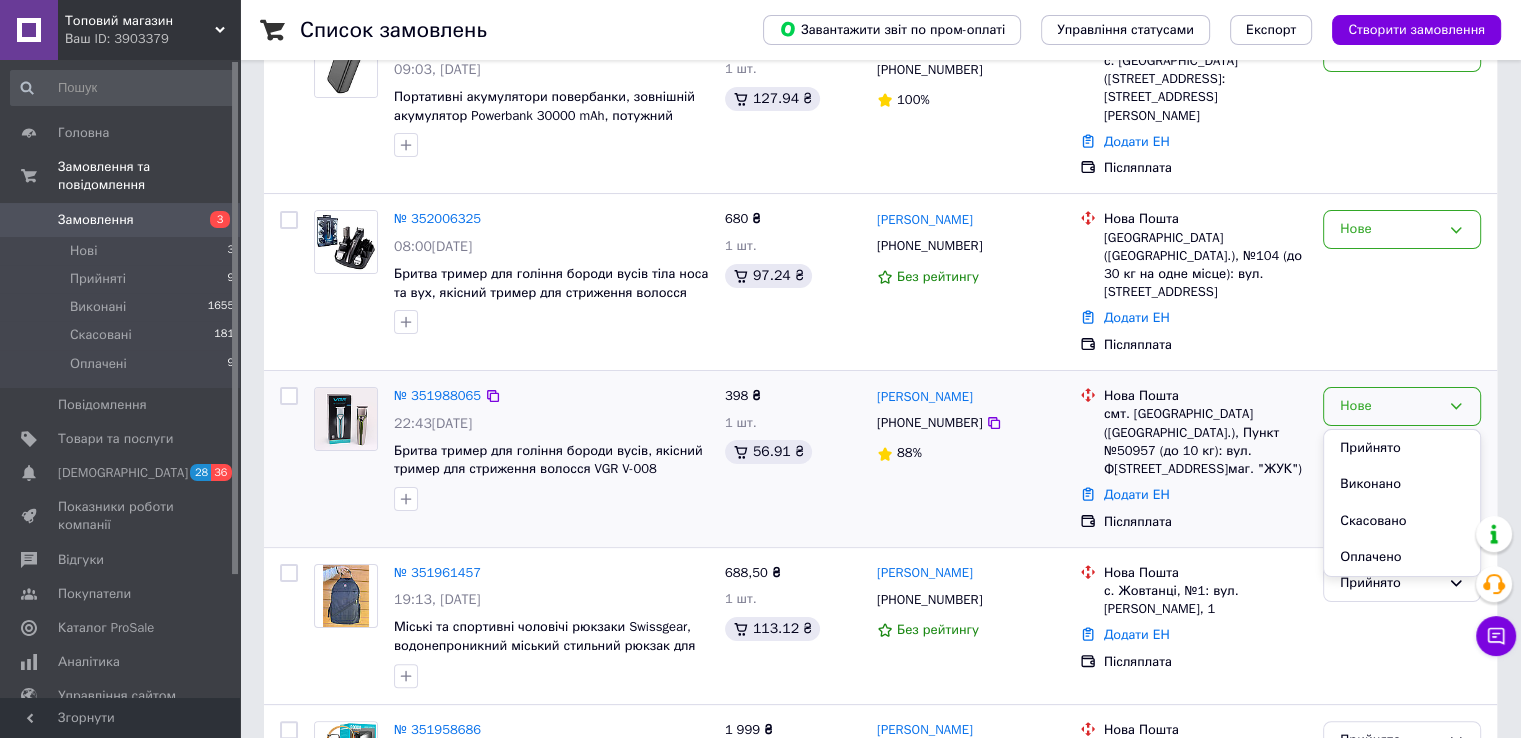 click on "Прийнято" at bounding box center [1402, 448] 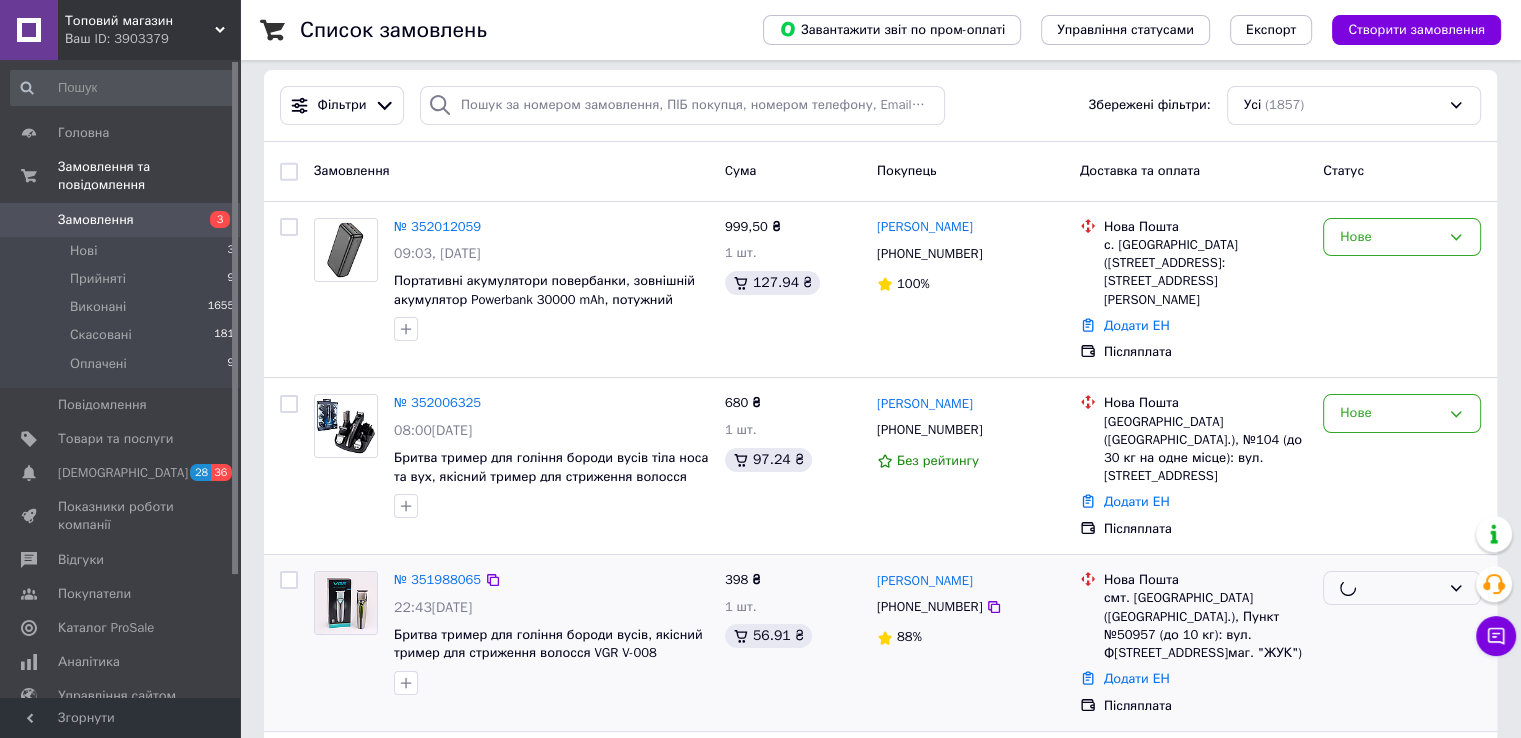 scroll, scrollTop: 100, scrollLeft: 0, axis: vertical 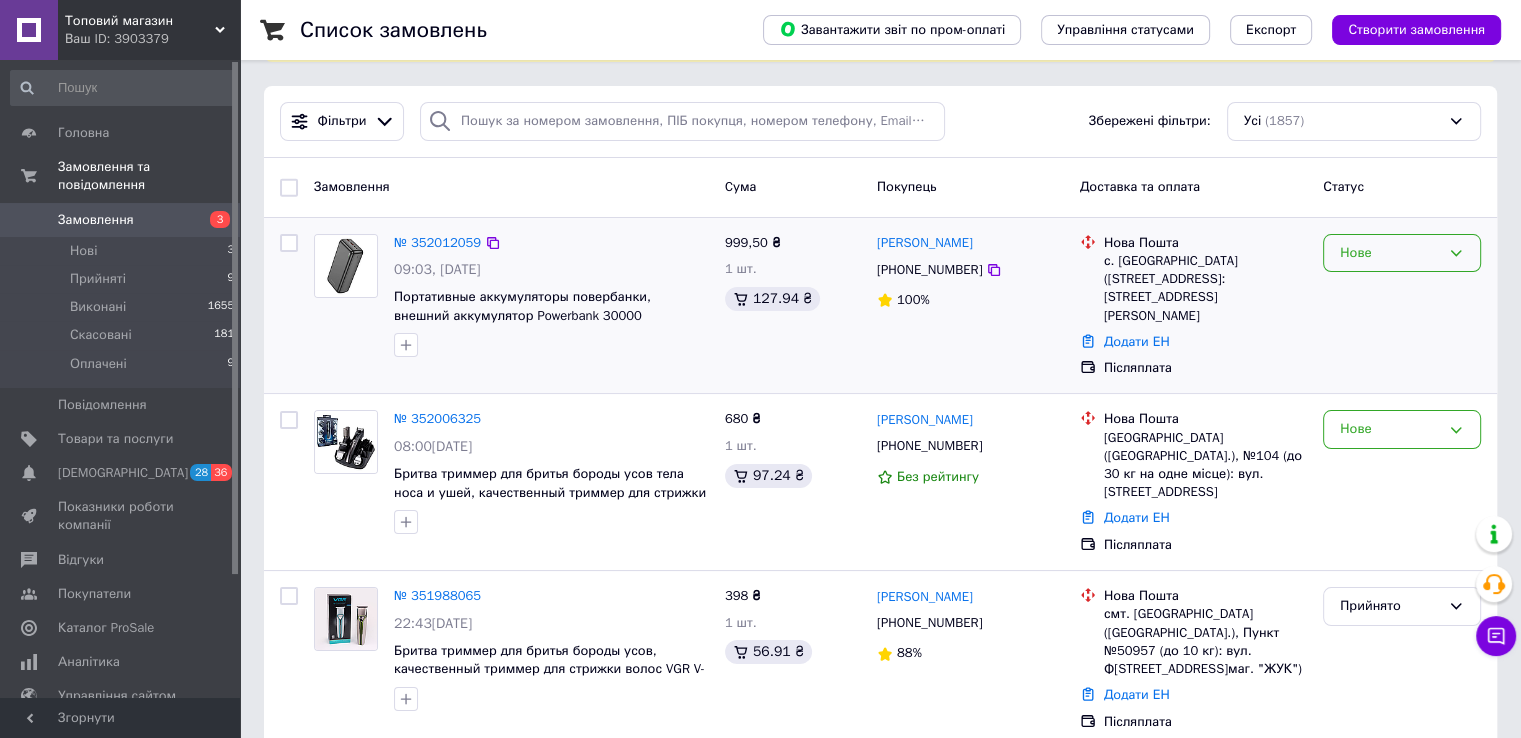 click on "Нове" at bounding box center [1390, 253] 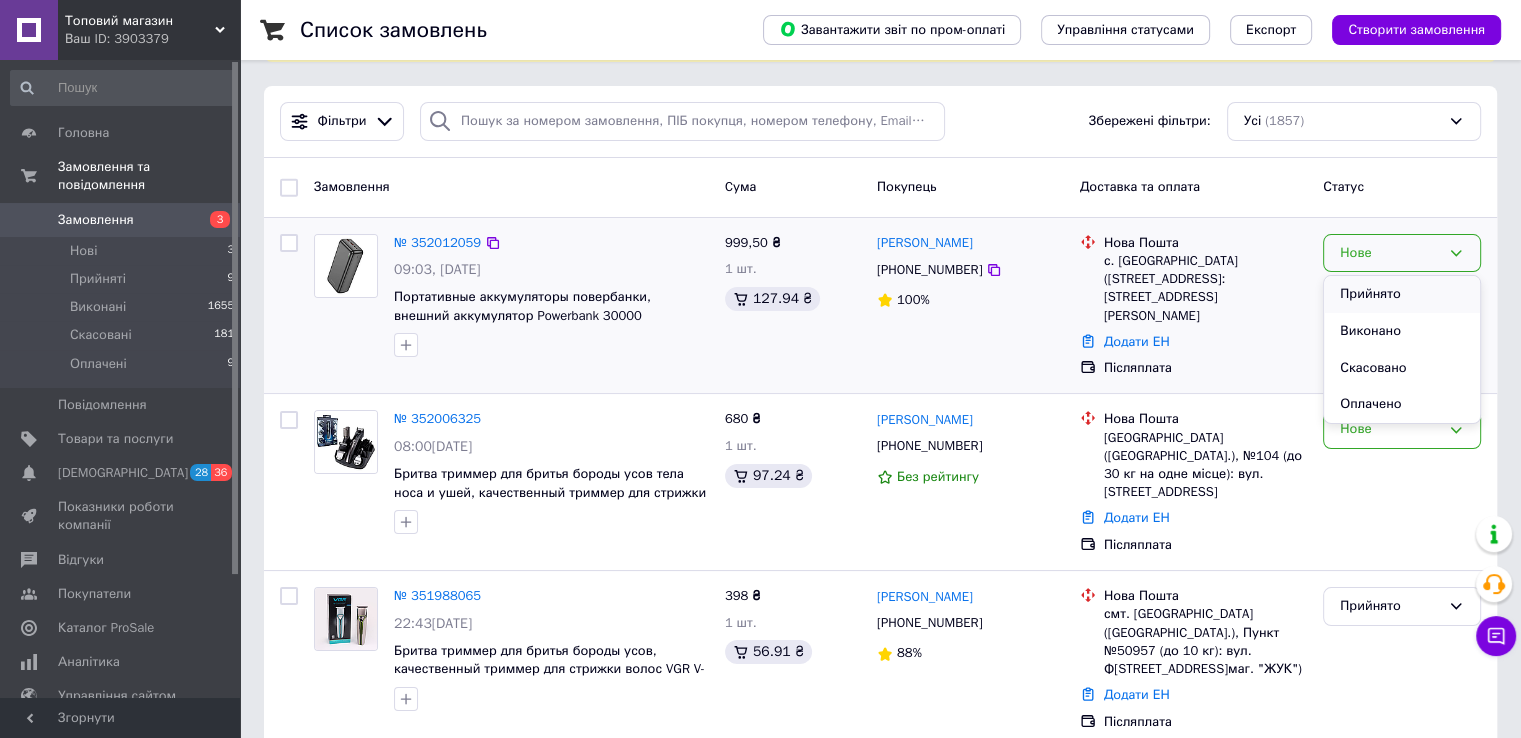 click on "Прийнято" at bounding box center (1402, 294) 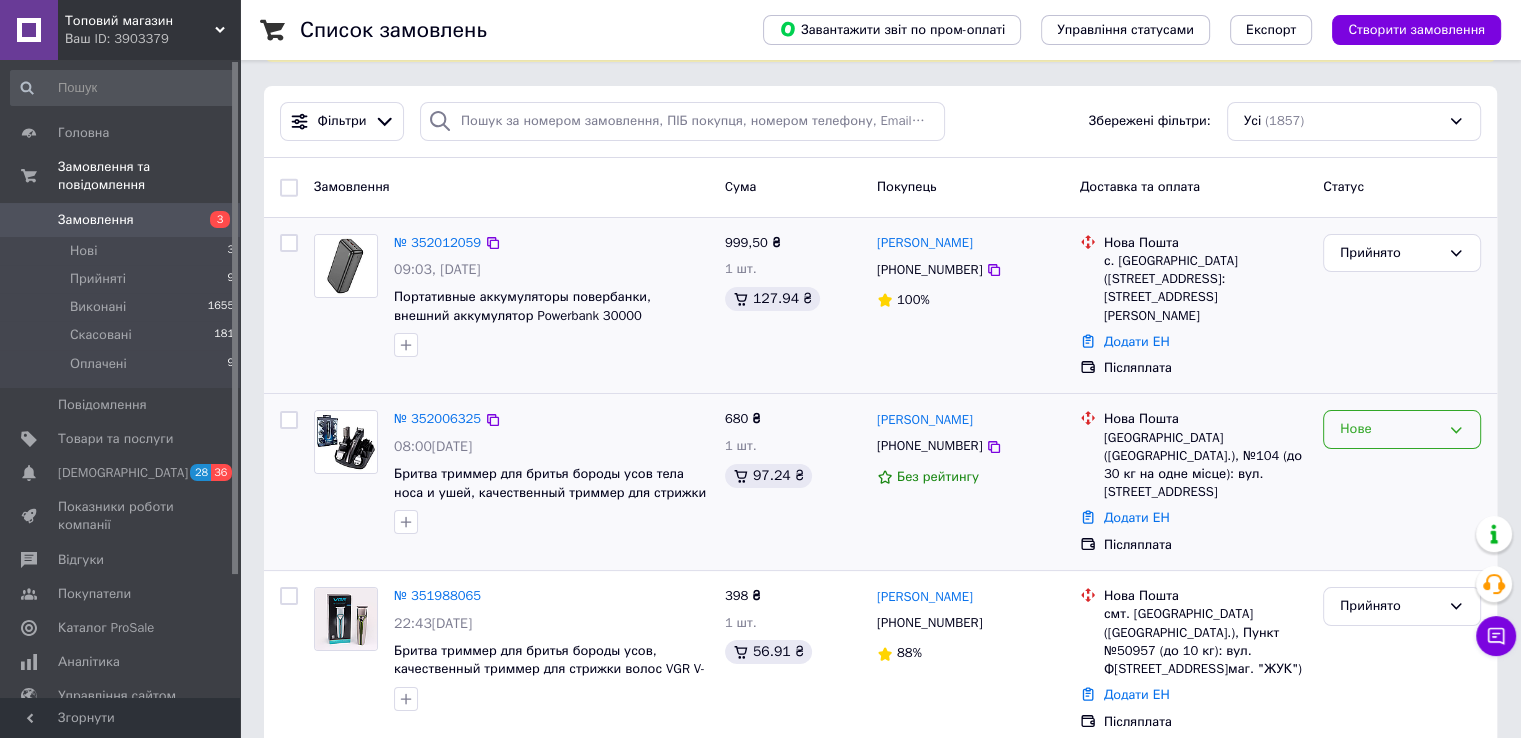 click on "Нове" at bounding box center [1390, 429] 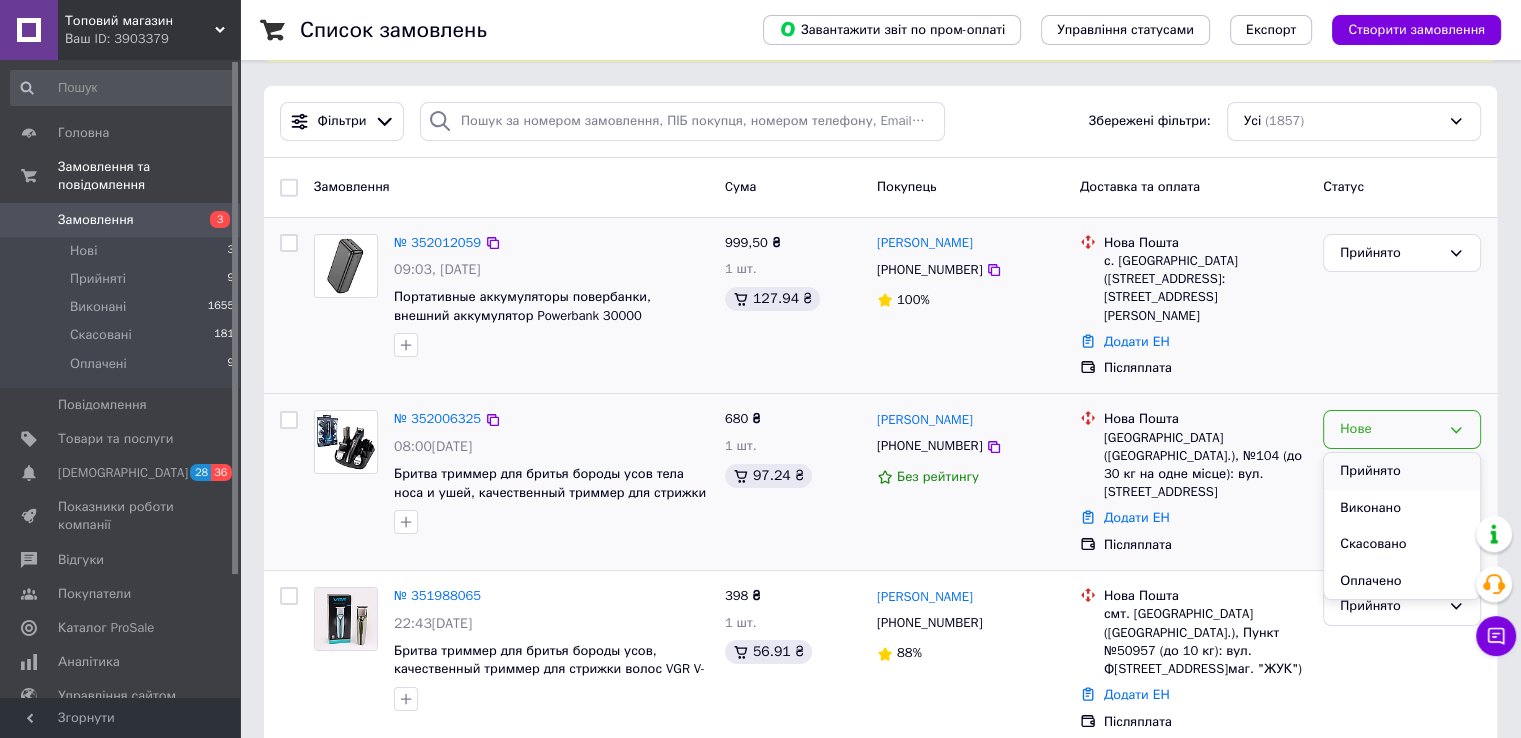 click on "Прийнято" at bounding box center [1402, 471] 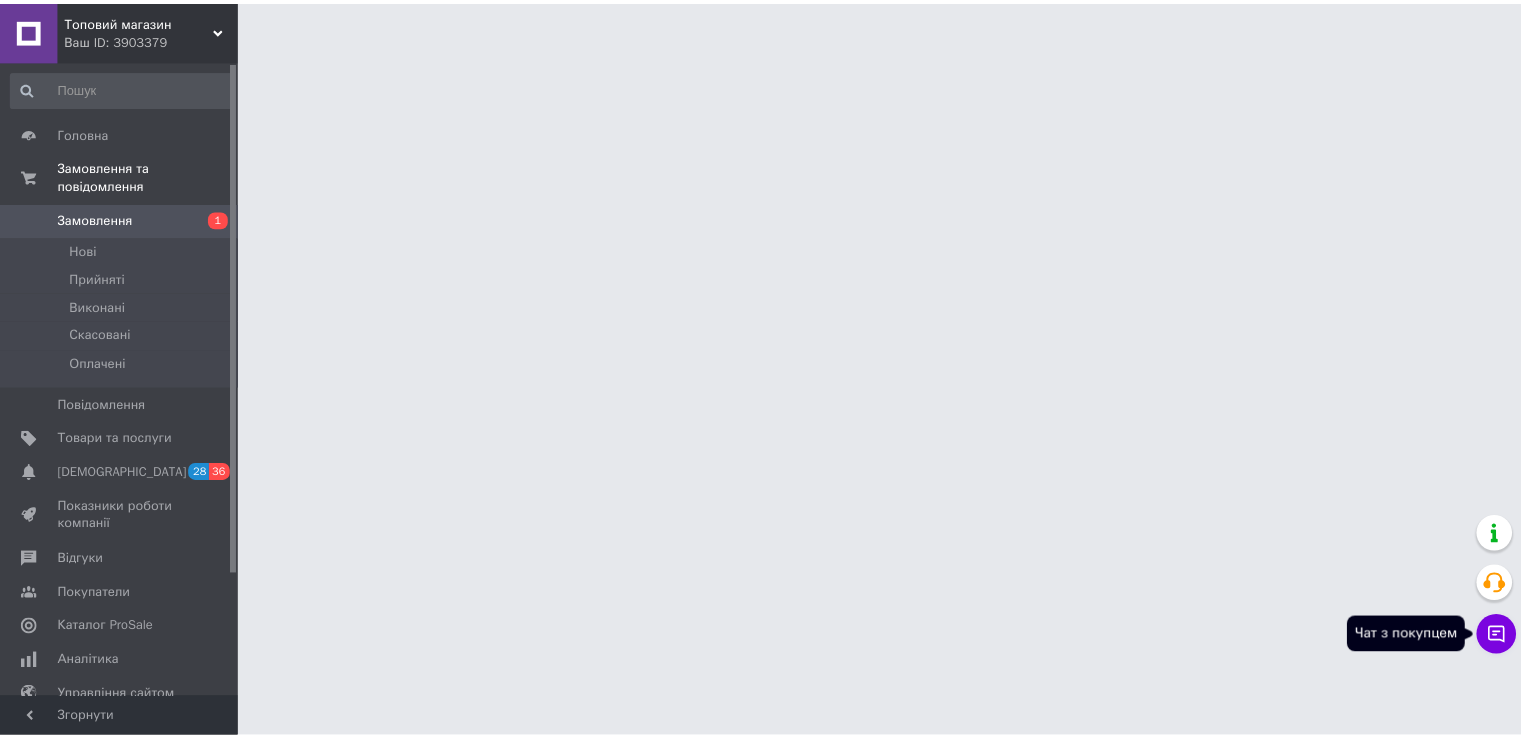 scroll, scrollTop: 0, scrollLeft: 0, axis: both 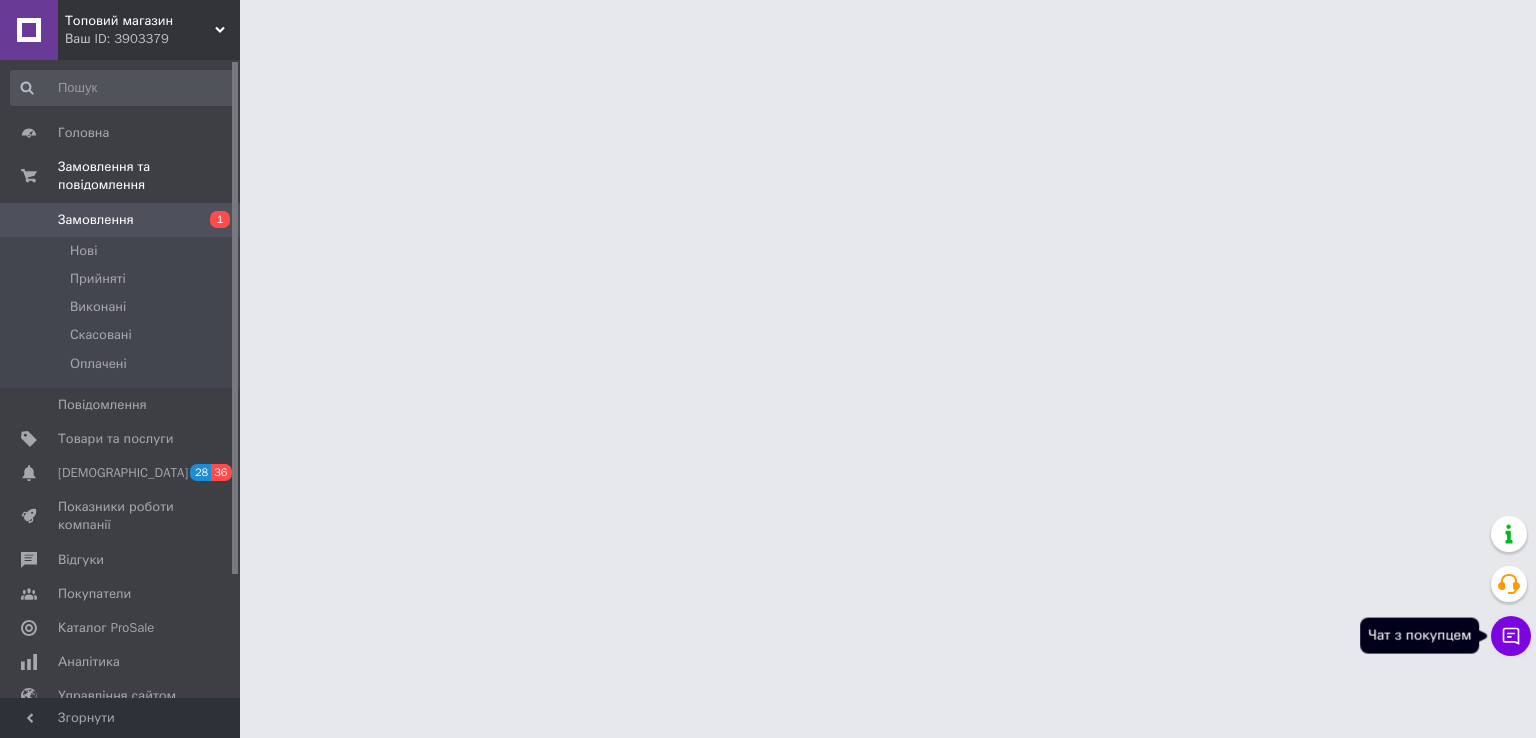 click 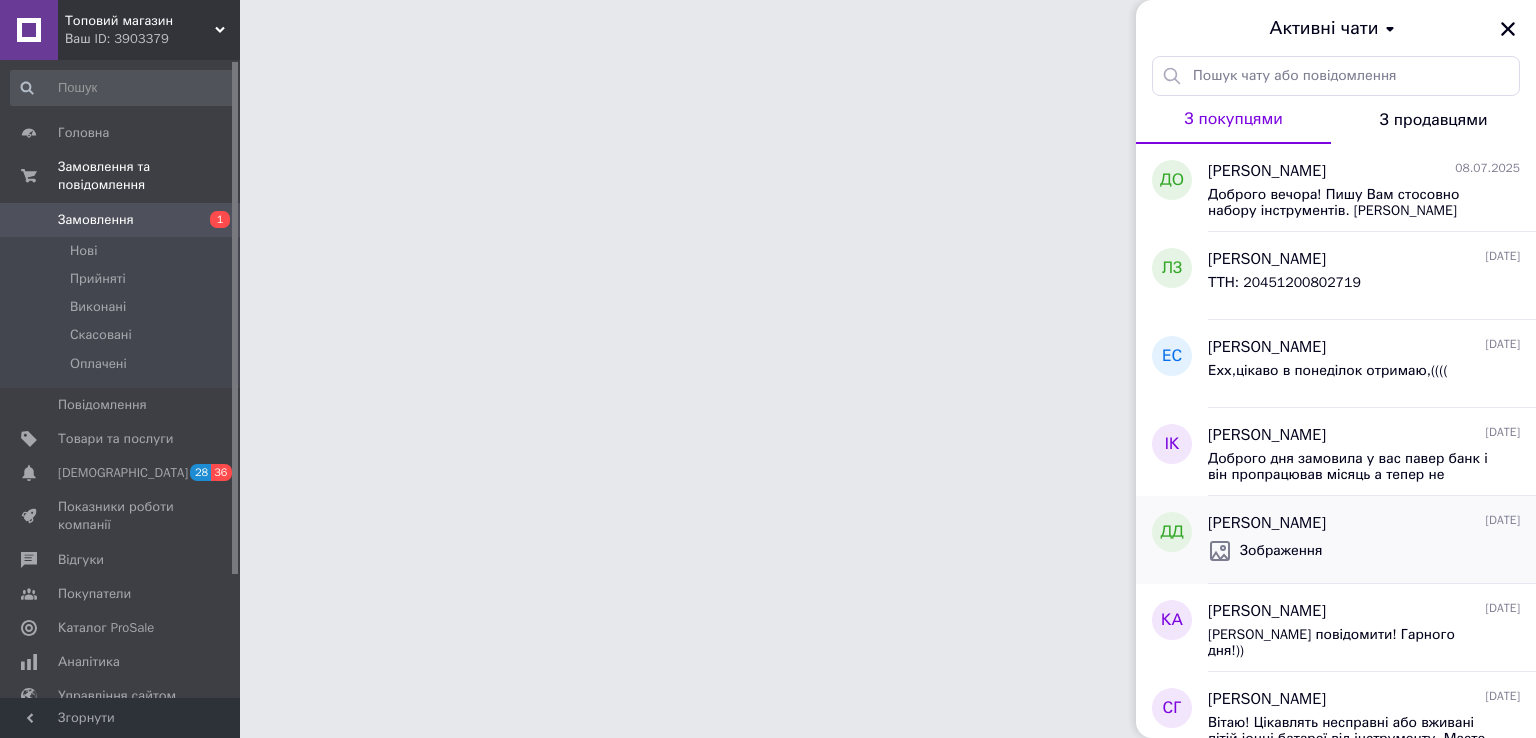 click on "[PERSON_NAME]" at bounding box center (1267, 523) 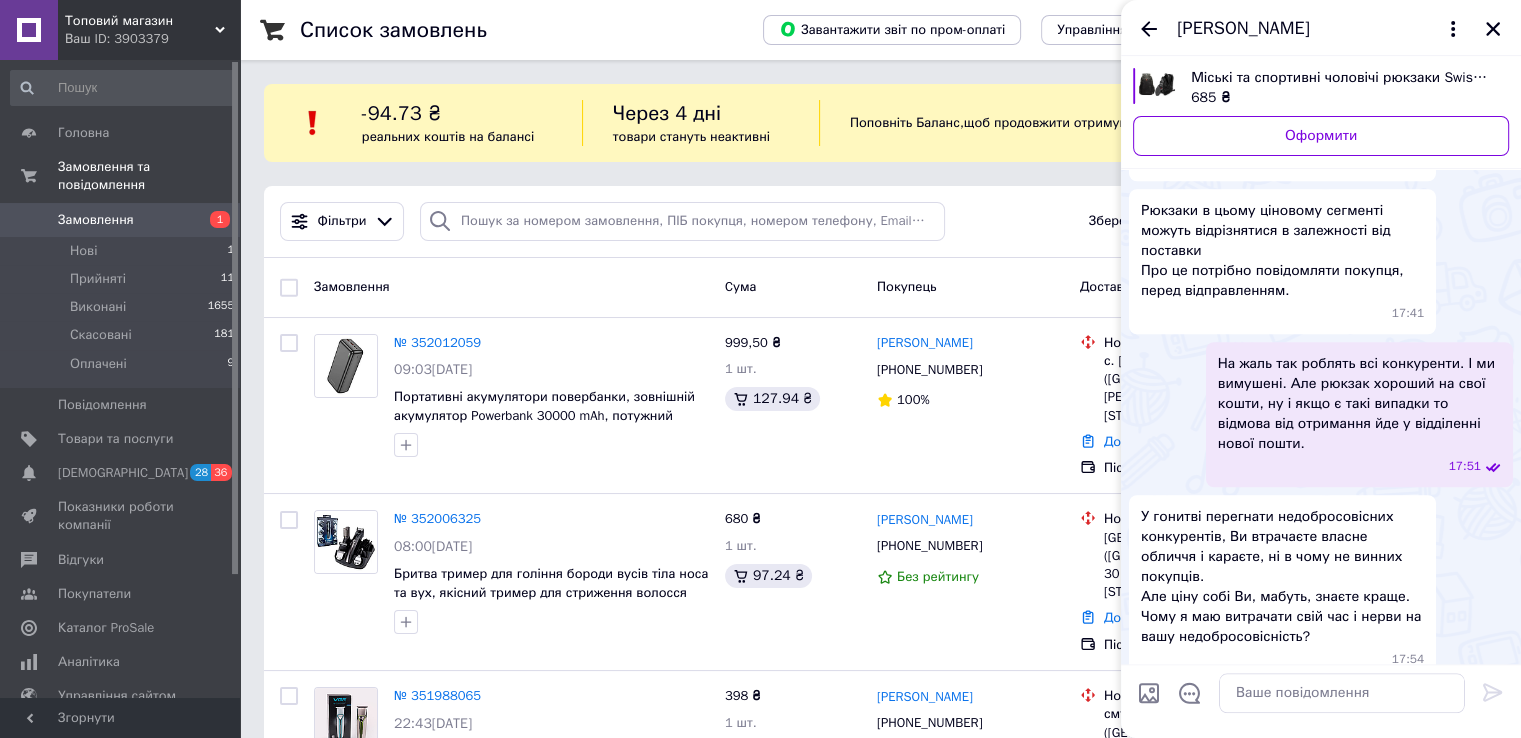 scroll, scrollTop: 1661, scrollLeft: 0, axis: vertical 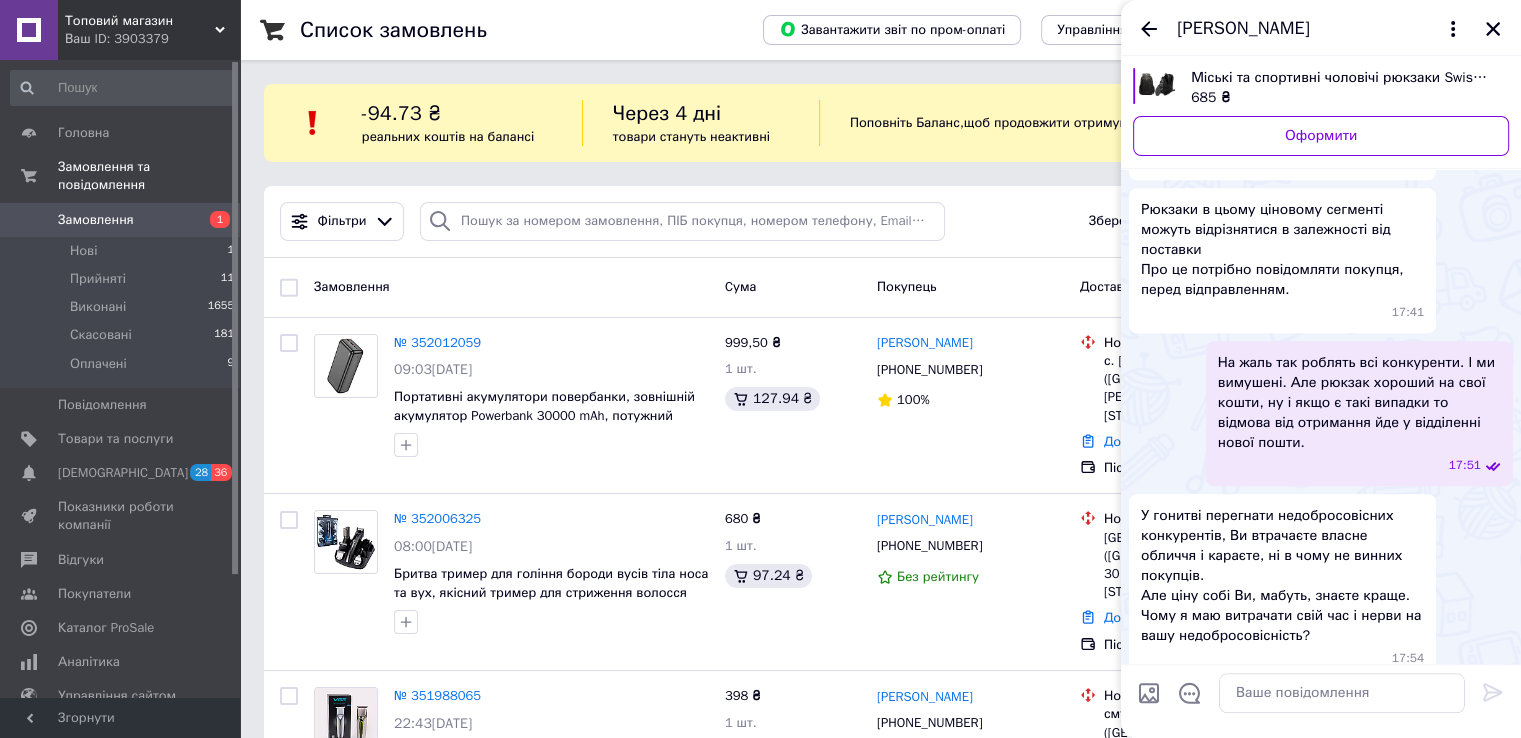 click at bounding box center (1137, -624) 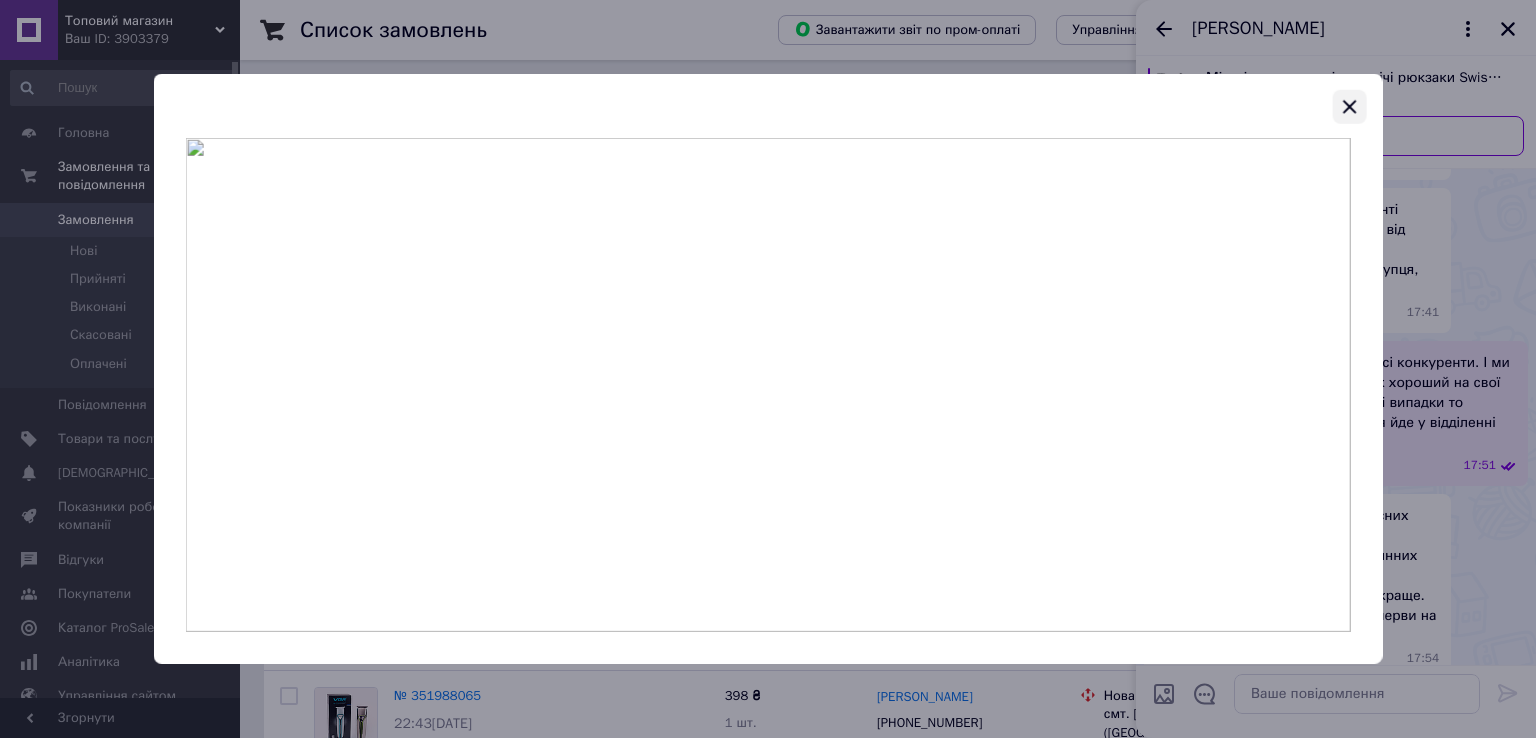click 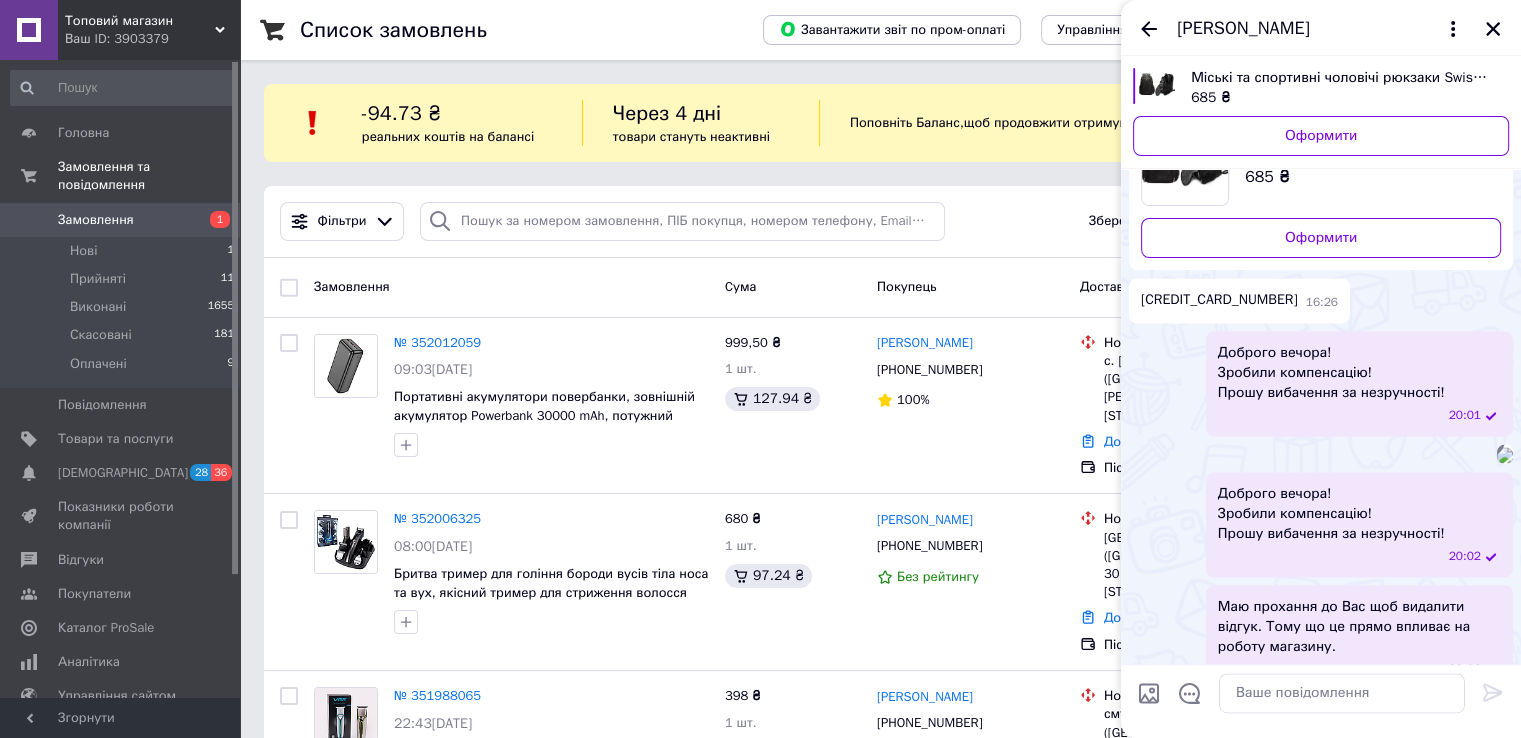 scroll, scrollTop: 2861, scrollLeft: 0, axis: vertical 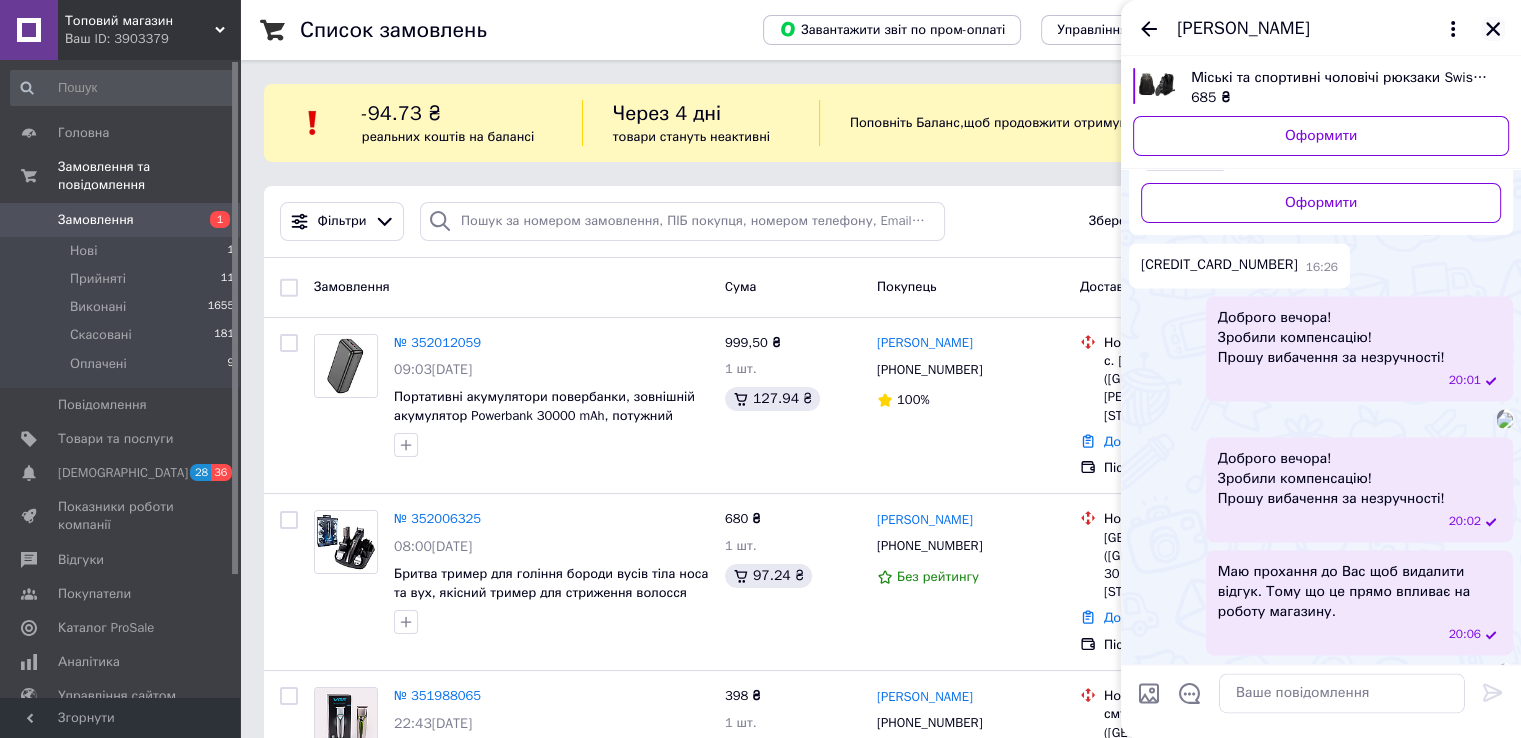 click 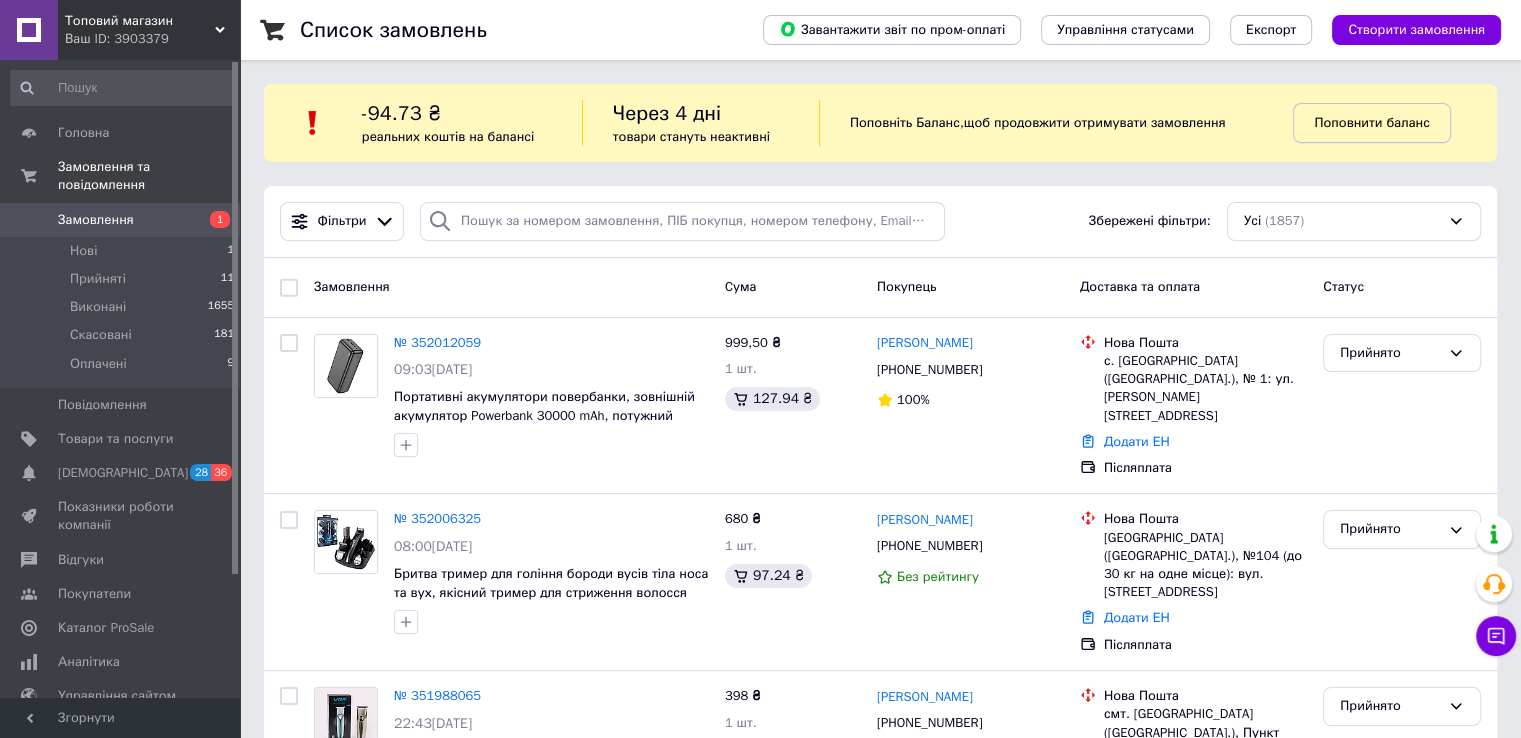 click on "Поповнити баланс" at bounding box center [1371, 122] 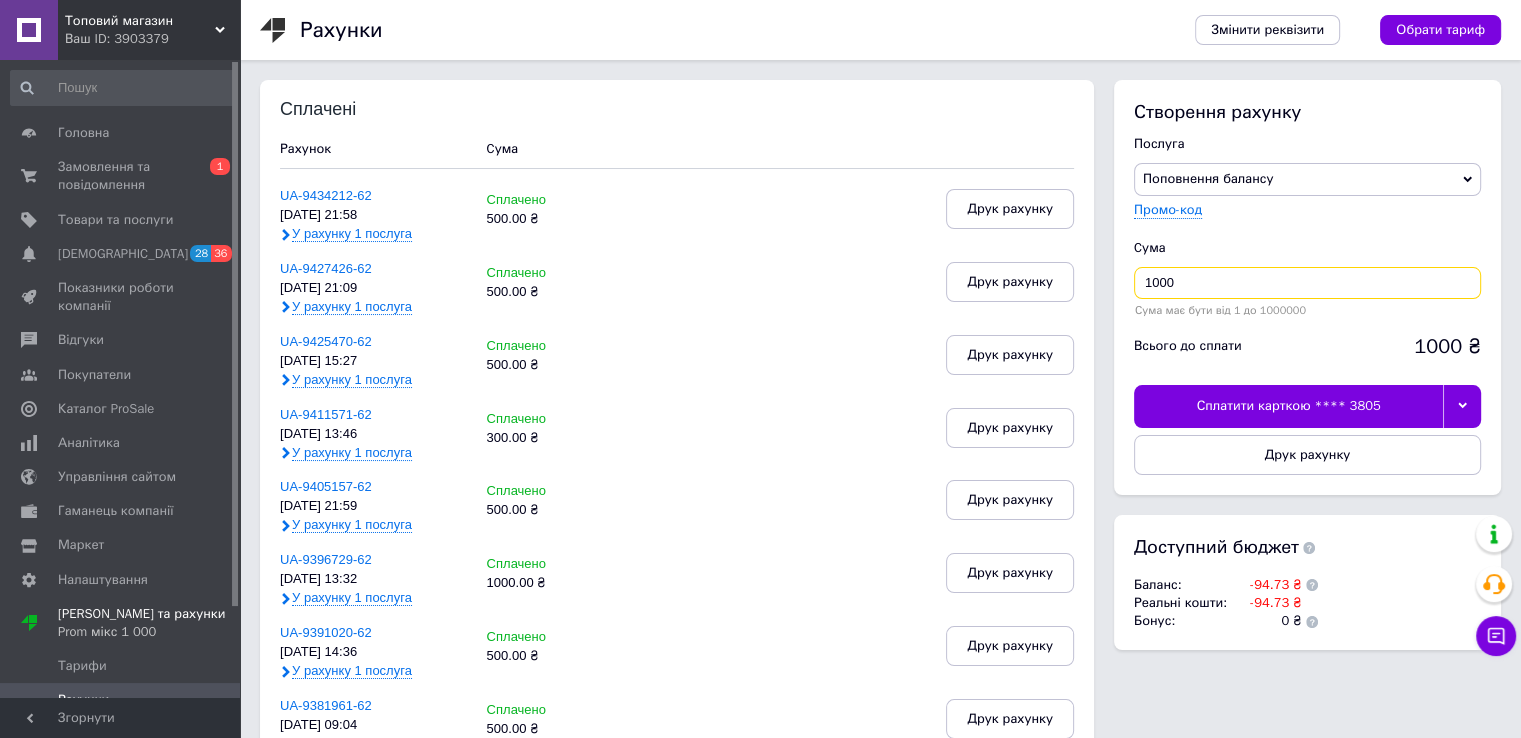 click on "1000" at bounding box center (1307, 283) 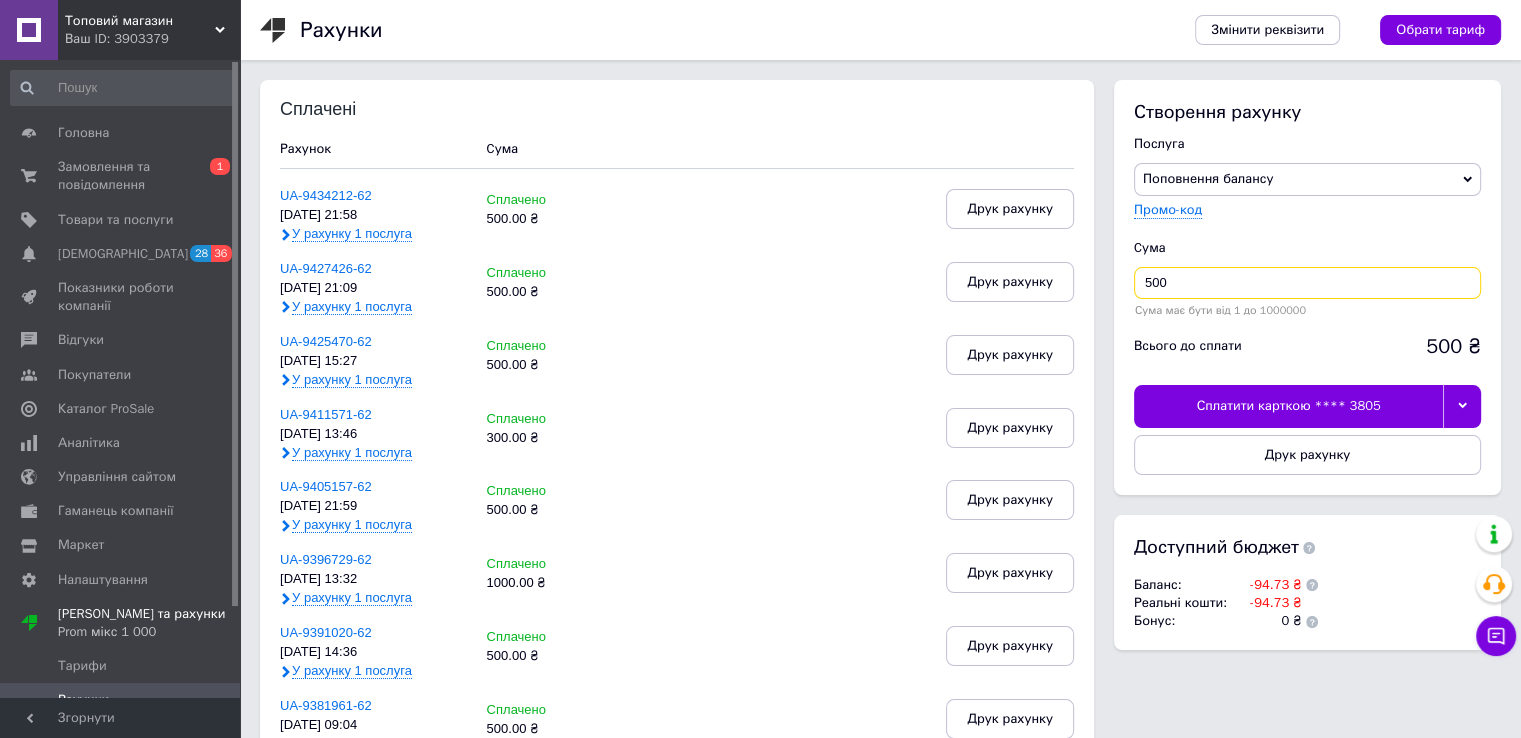 type on "500" 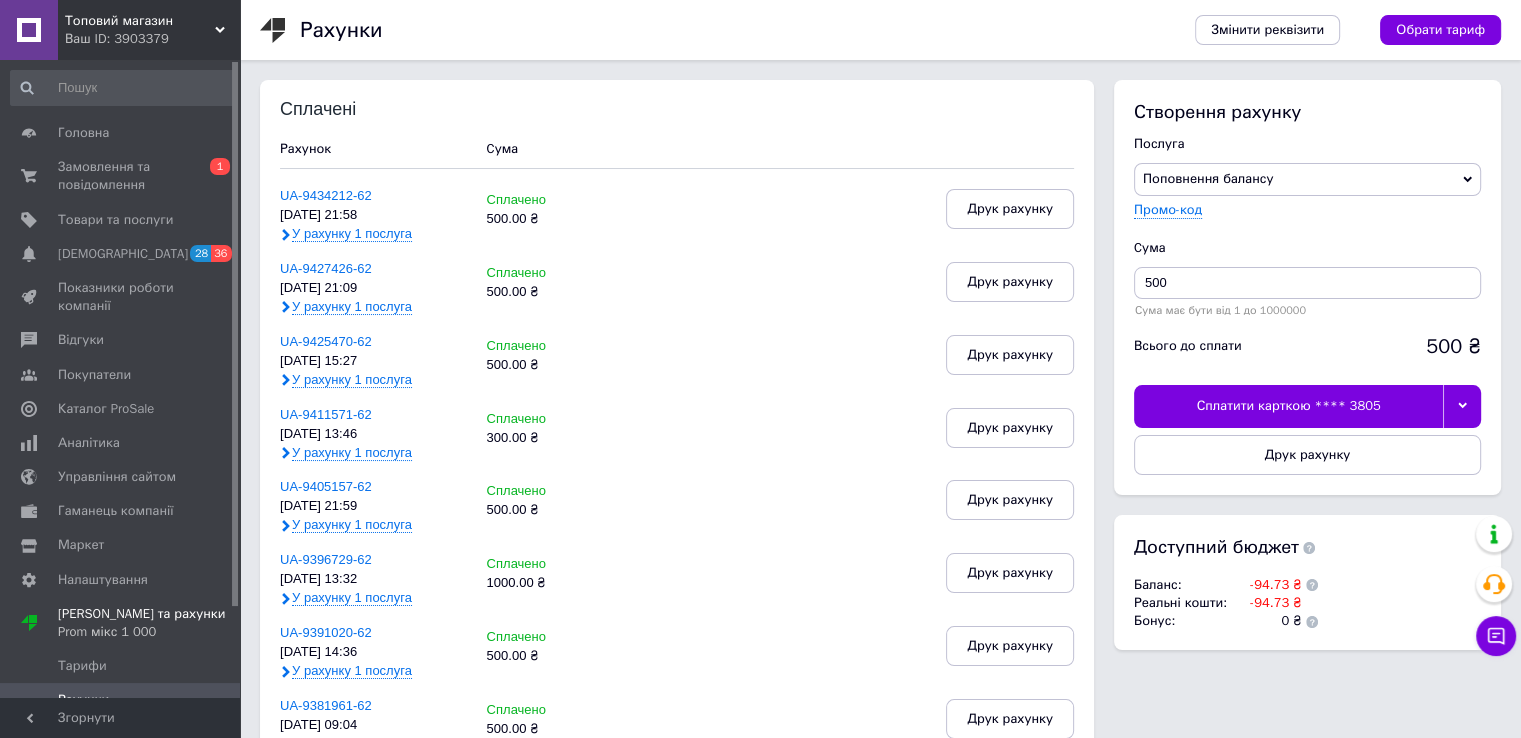 click at bounding box center (1462, 406) 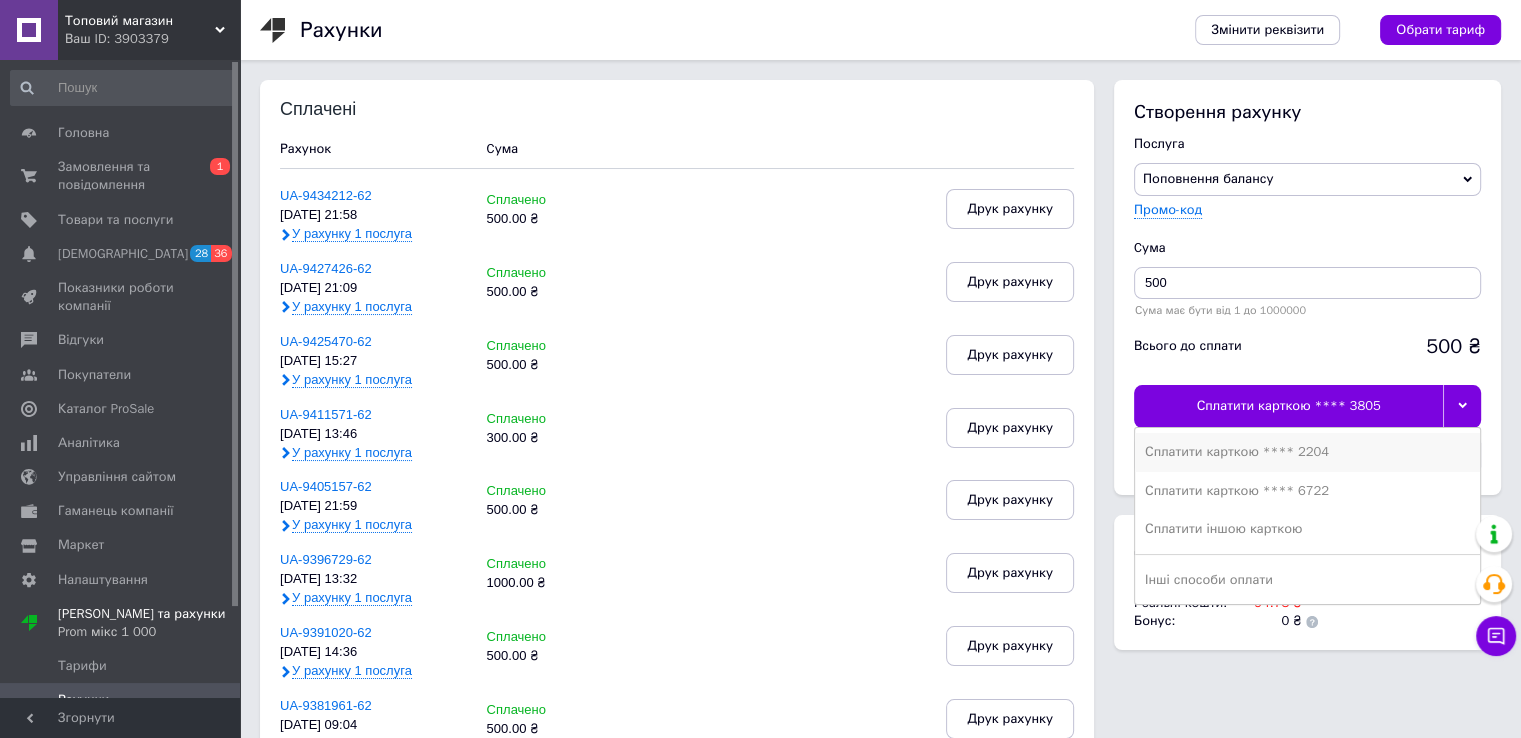 click on "Сплатити карткою  **** 2204" at bounding box center [1307, 452] 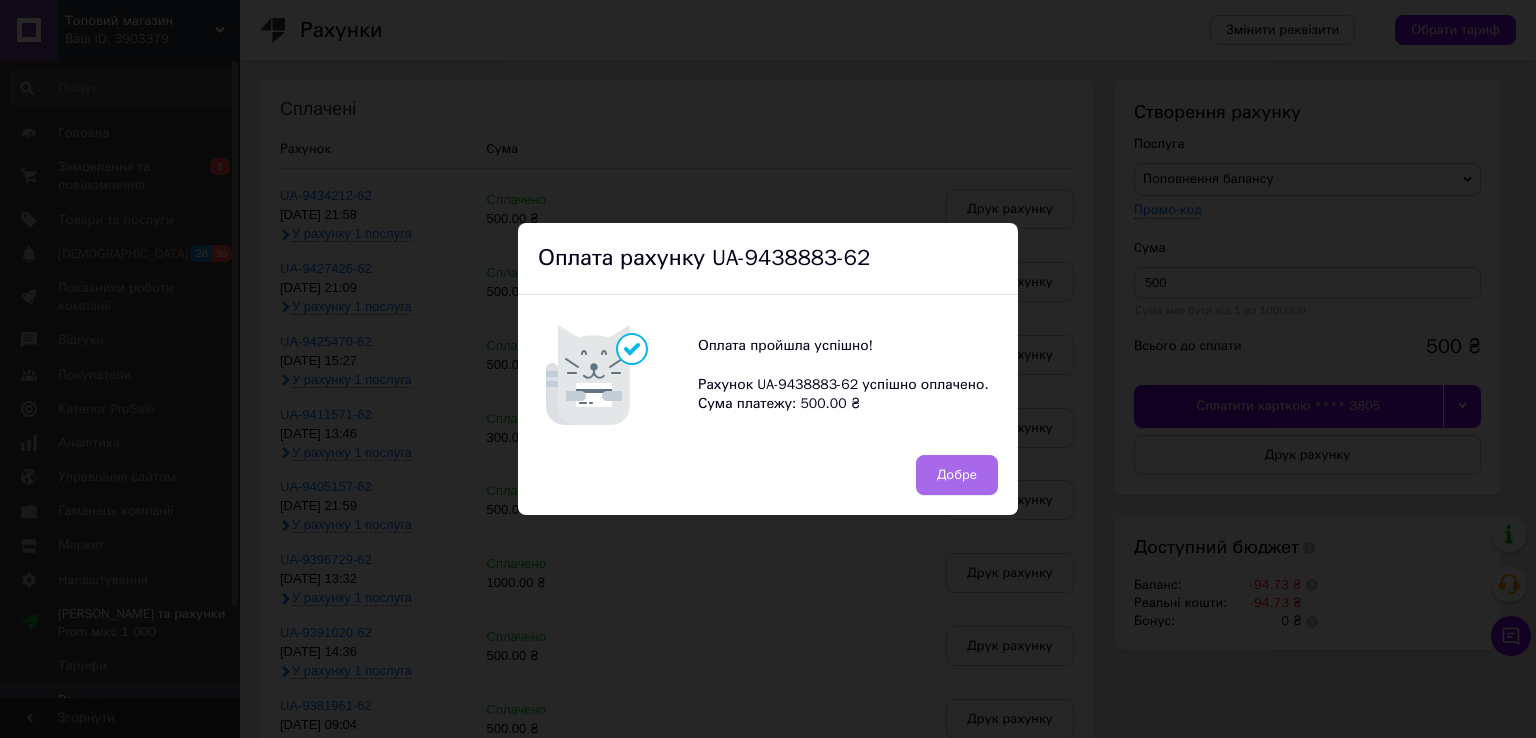 click on "Добре" at bounding box center (957, 475) 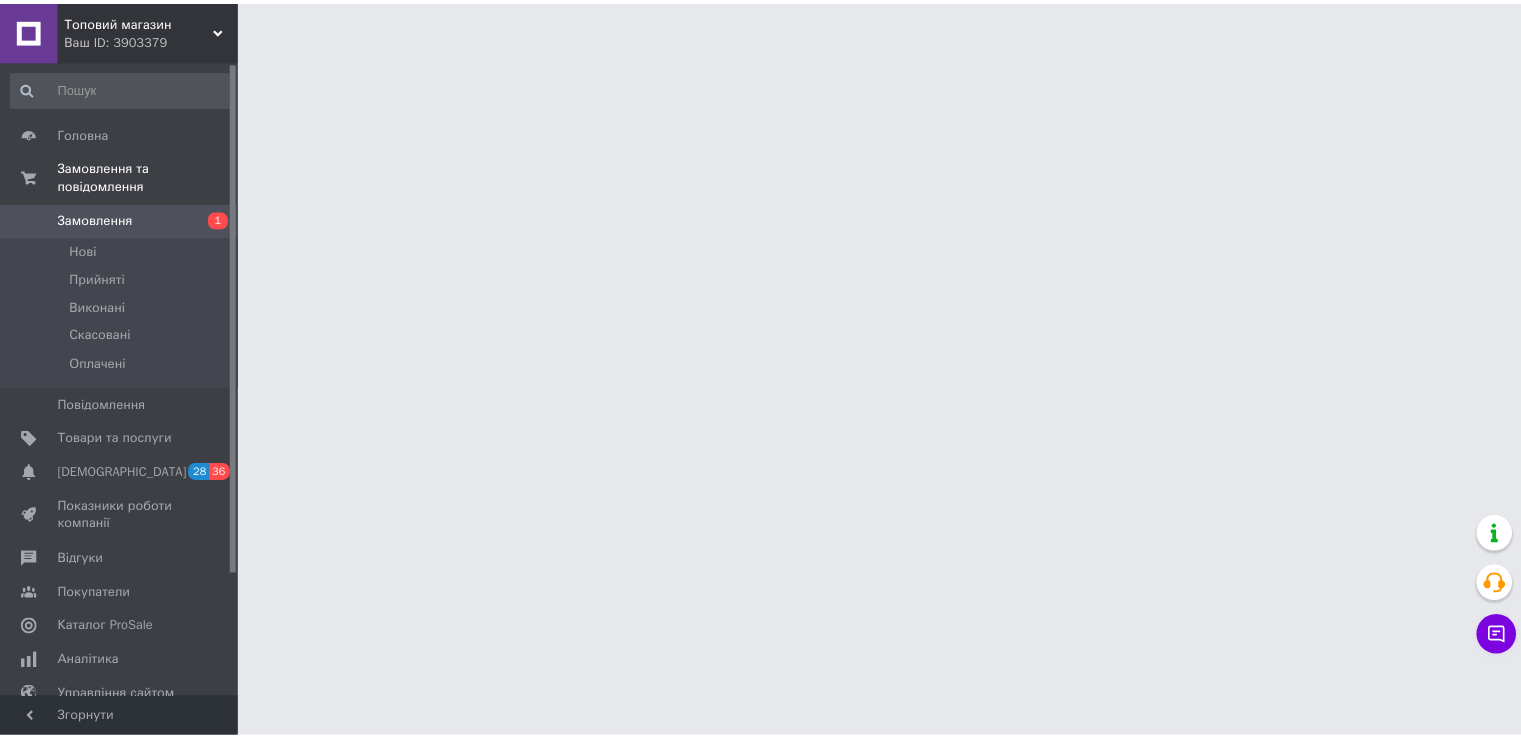 scroll, scrollTop: 0, scrollLeft: 0, axis: both 